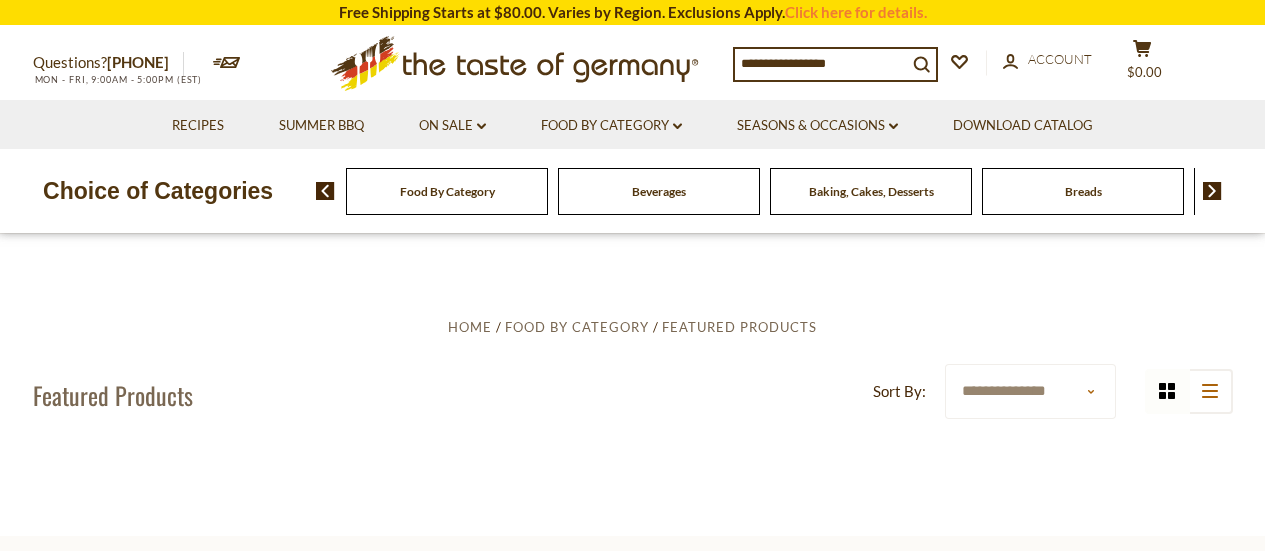 scroll, scrollTop: 0, scrollLeft: 0, axis: both 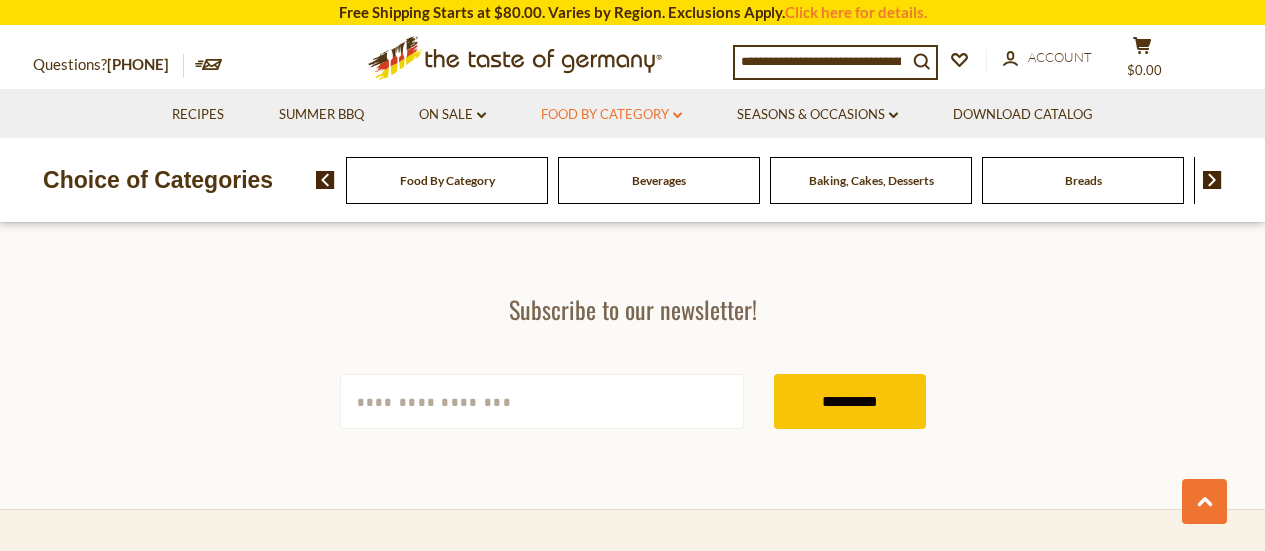 click on "Food By Category
dropdown_arrow" at bounding box center [611, 115] 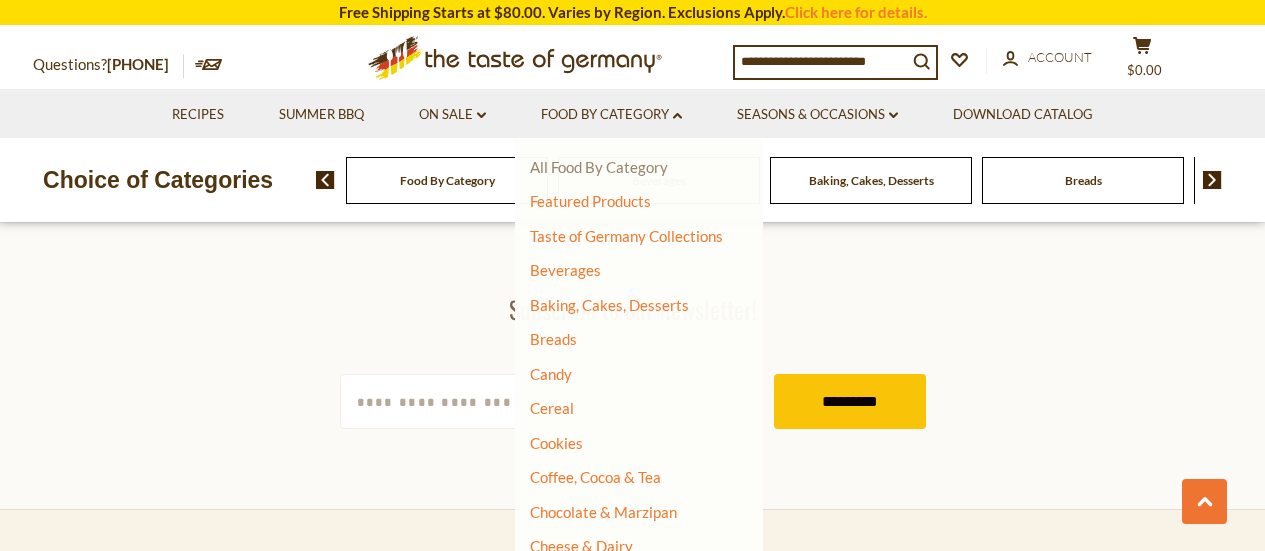 click on "All Food By Category" at bounding box center (599, 167) 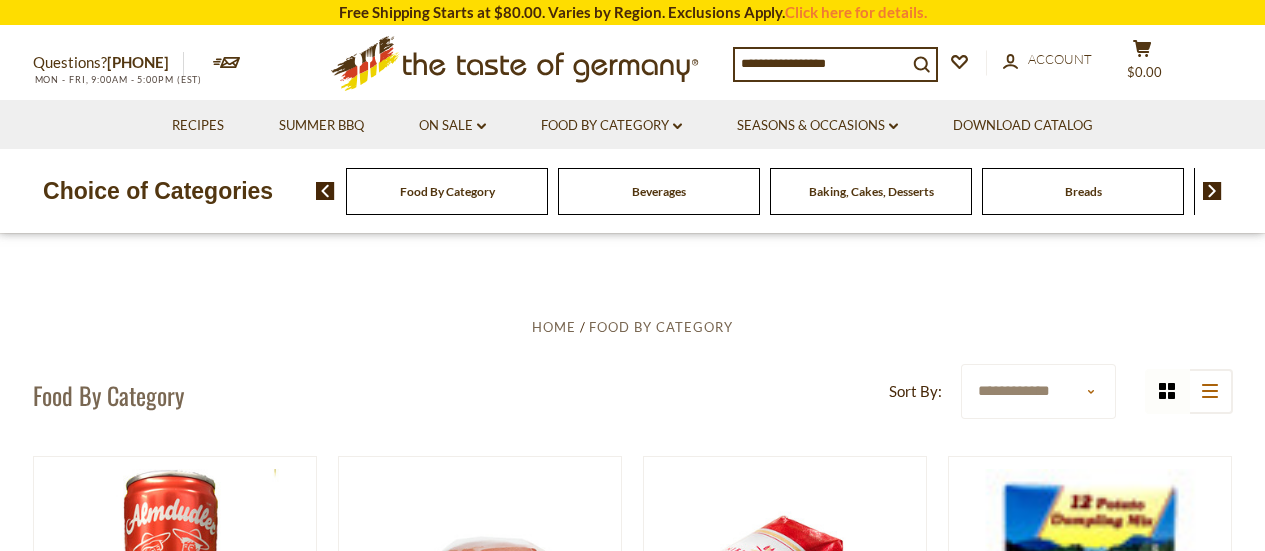 scroll, scrollTop: 0, scrollLeft: 0, axis: both 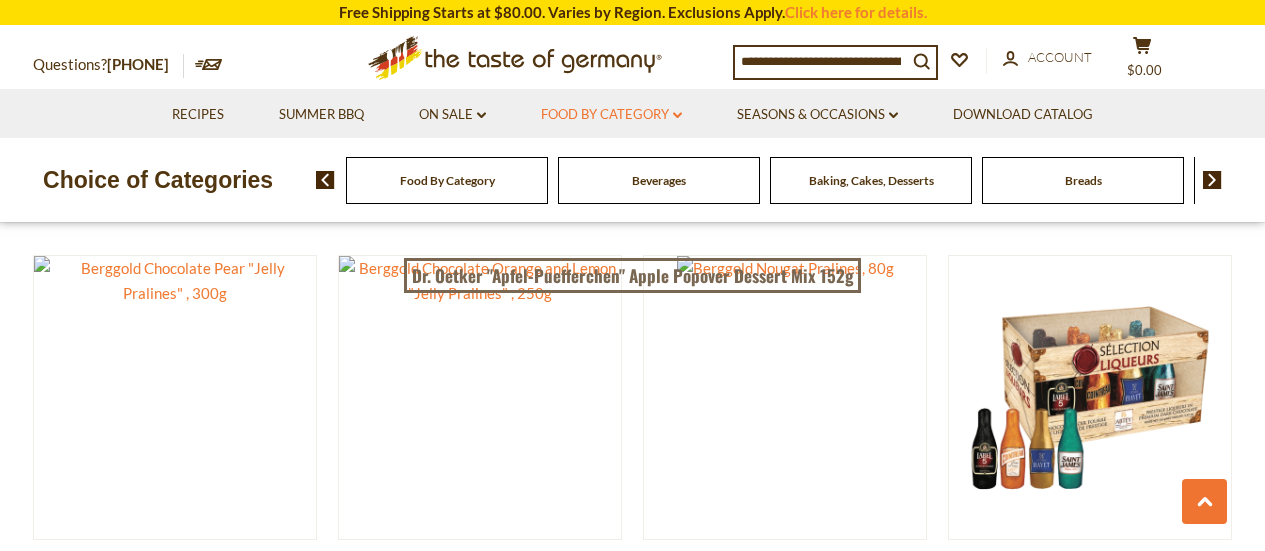 click on "Food By Category
dropdown_arrow" at bounding box center [611, 115] 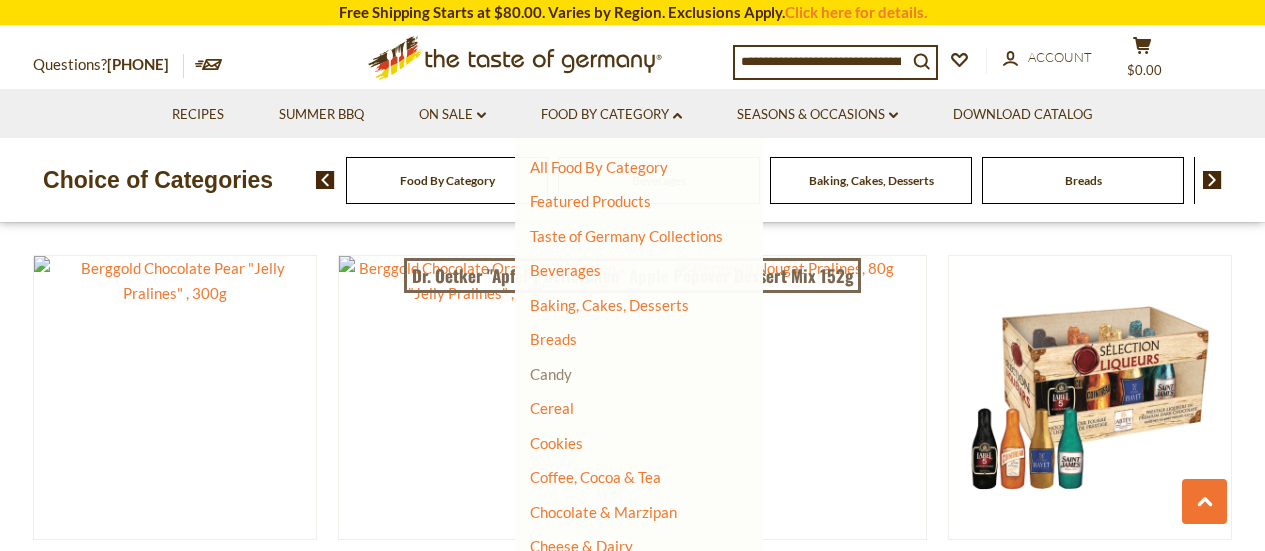 click on "Candy" at bounding box center [551, 374] 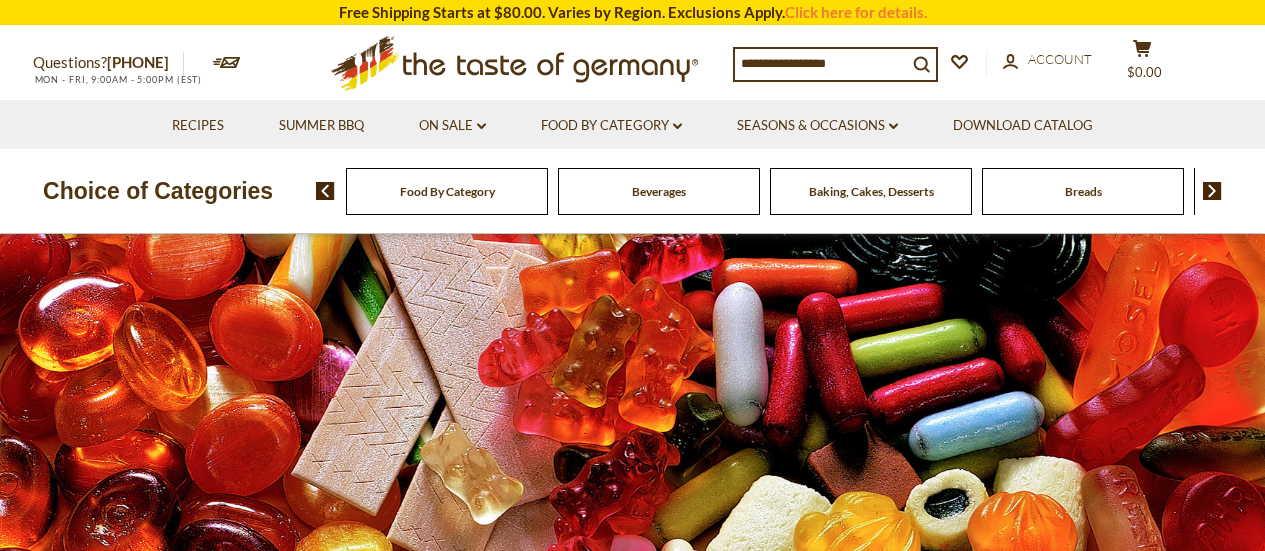 scroll, scrollTop: 0, scrollLeft: 0, axis: both 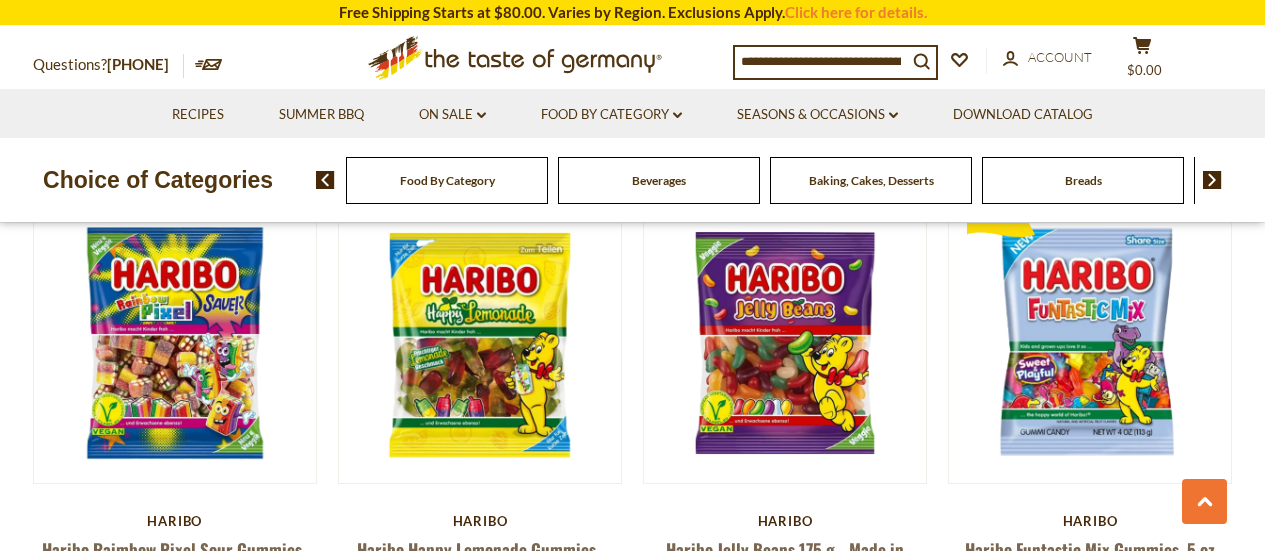 click at bounding box center [821, 61] 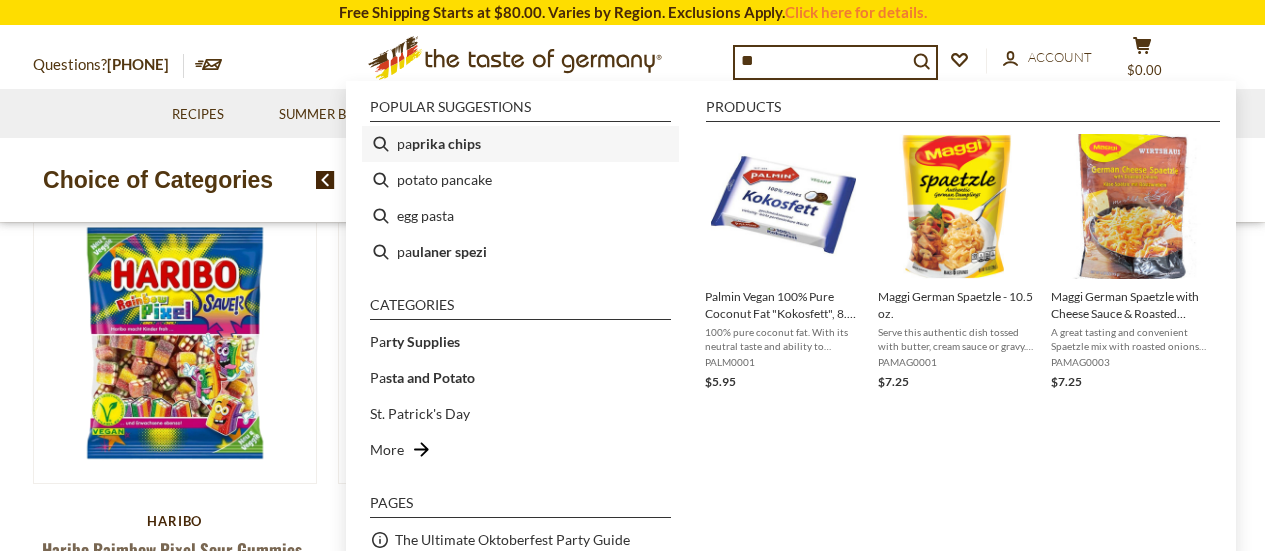 click on "prika chips" at bounding box center [446, 143] 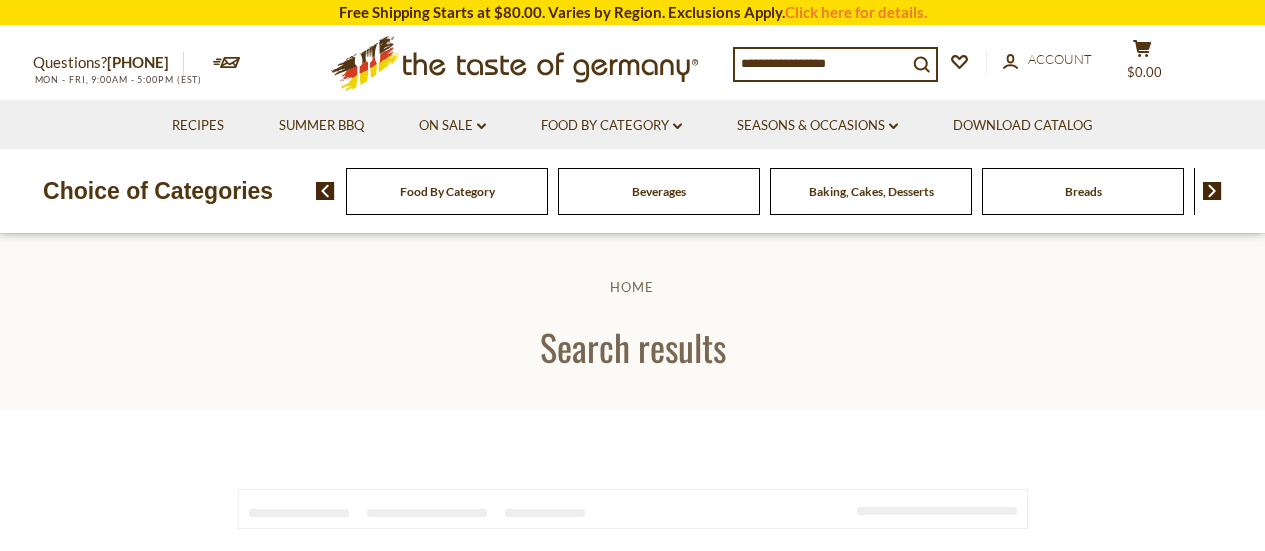 scroll, scrollTop: 0, scrollLeft: 0, axis: both 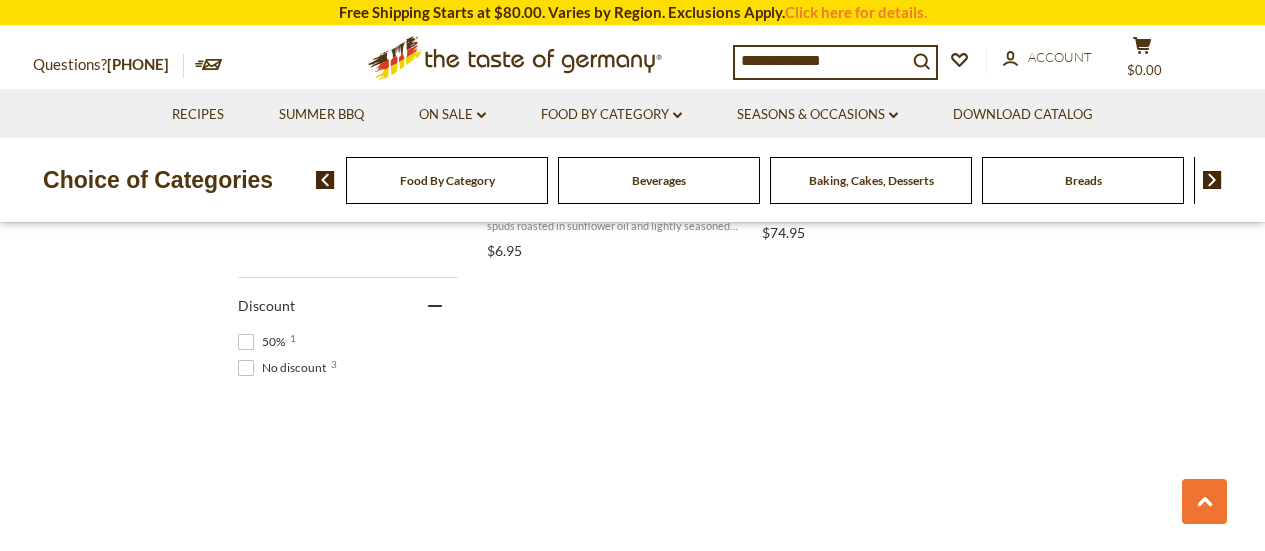 click on "Food By Category" at bounding box center (447, 180) 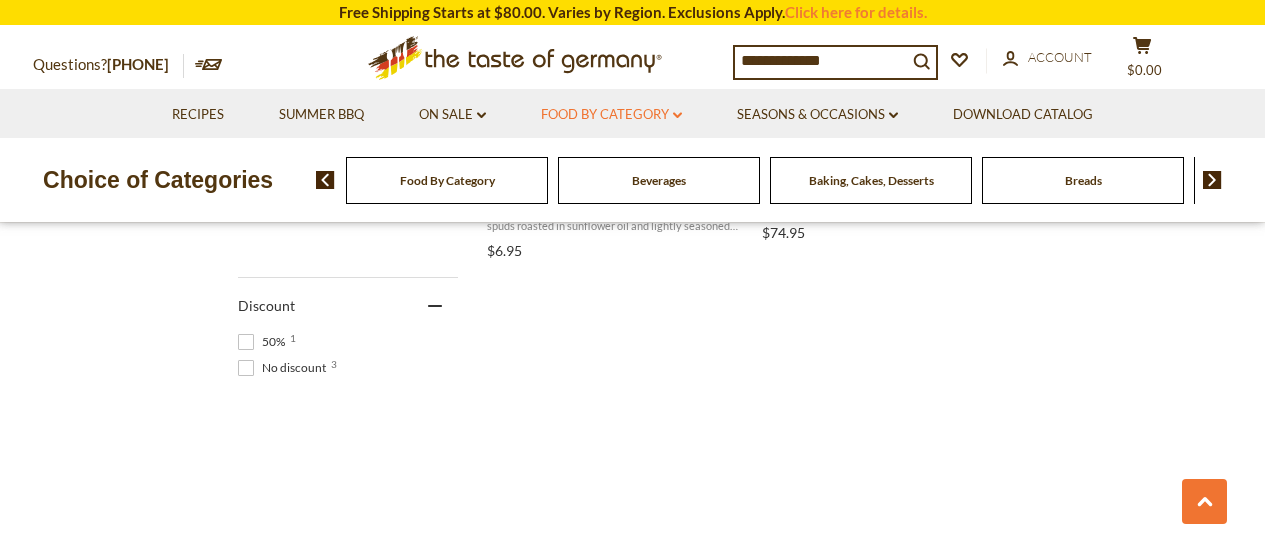 click on "Food By Category
dropdown_arrow" at bounding box center (611, 115) 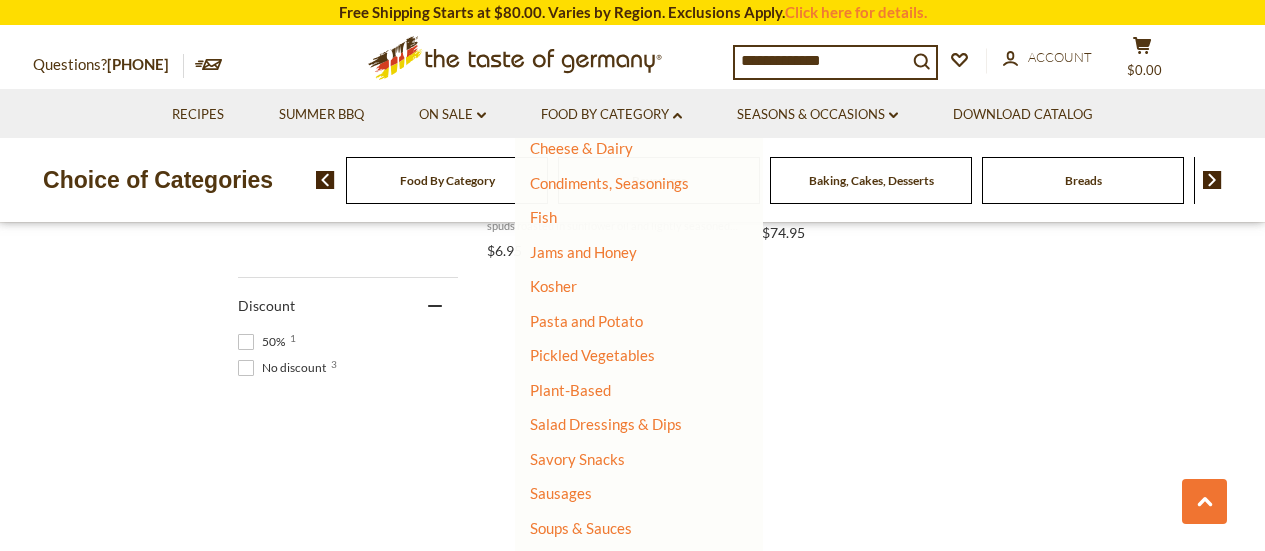 scroll, scrollTop: 400, scrollLeft: 0, axis: vertical 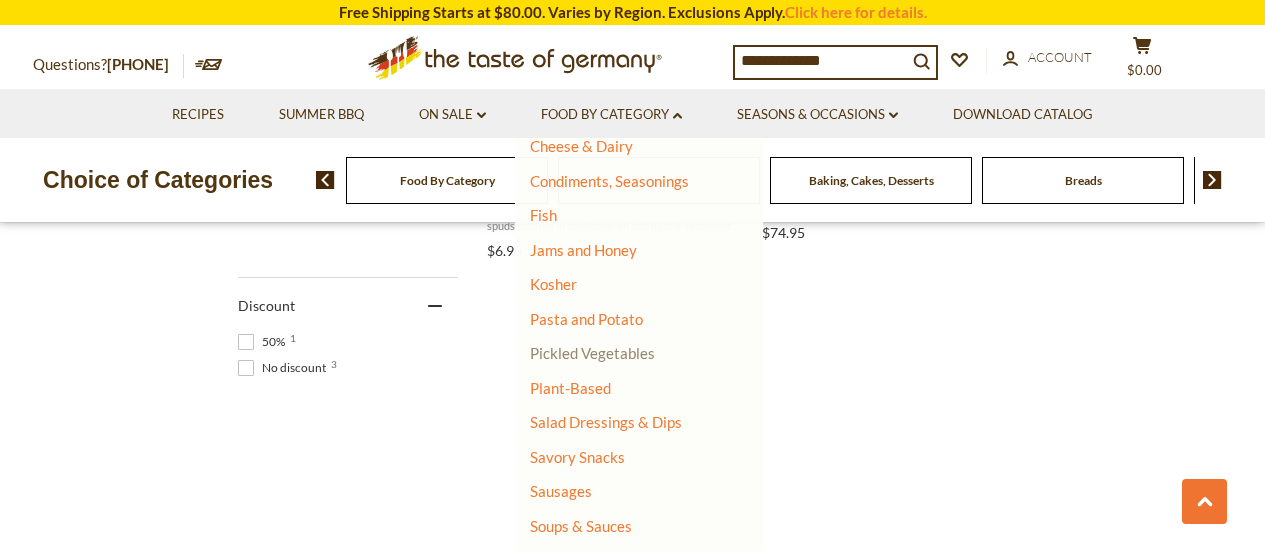 click on "Pickled Vegetables" at bounding box center (592, 353) 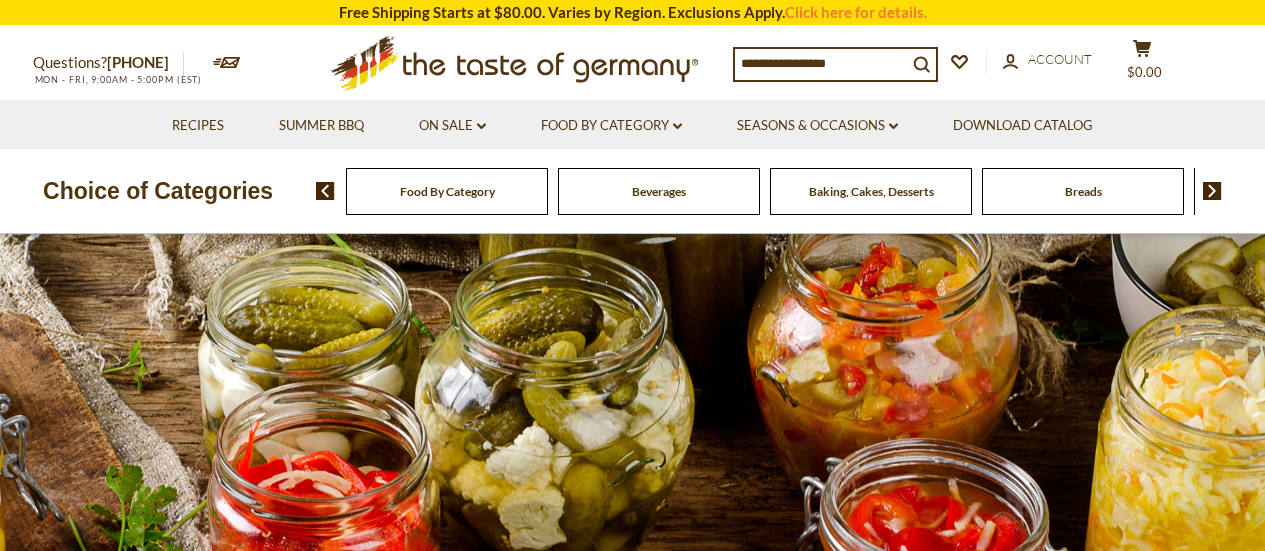 scroll, scrollTop: 0, scrollLeft: 0, axis: both 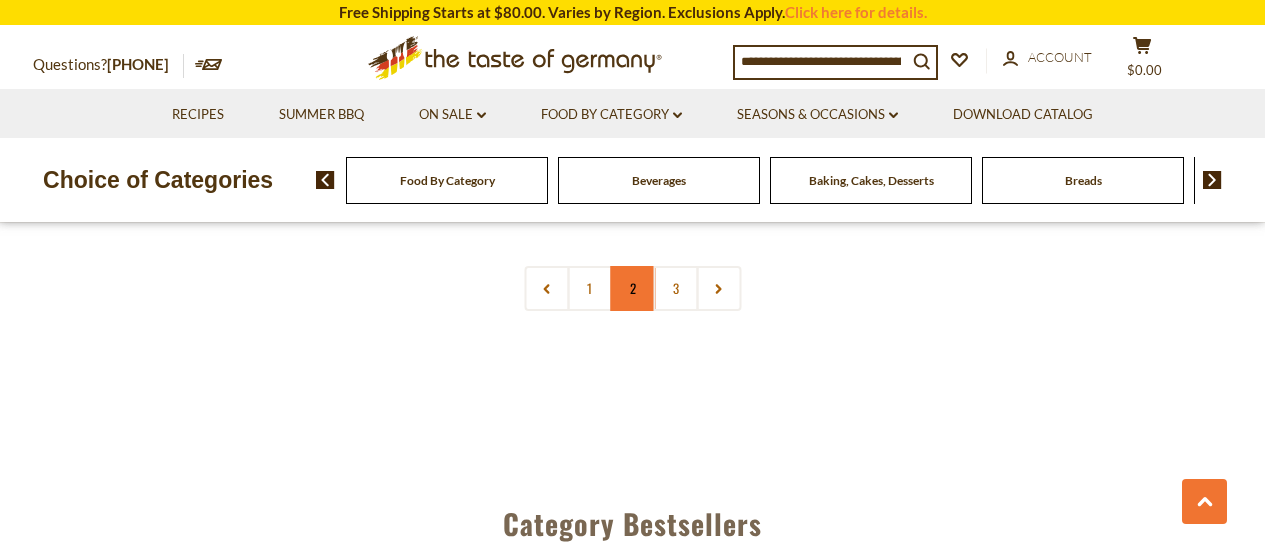click on "2" at bounding box center (632, 288) 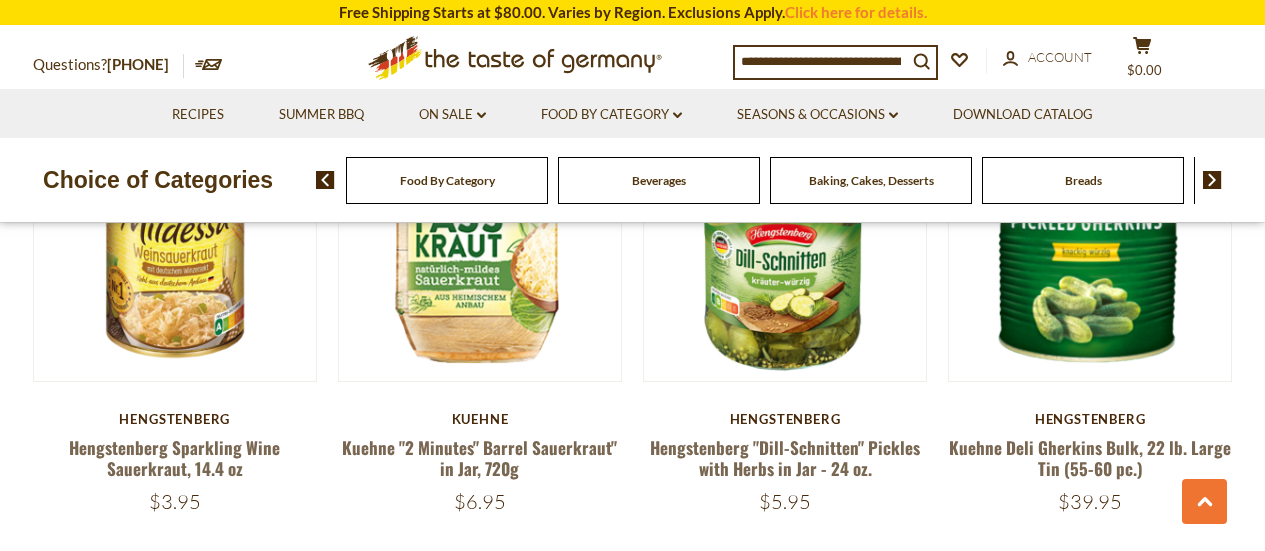 scroll, scrollTop: 3580, scrollLeft: 0, axis: vertical 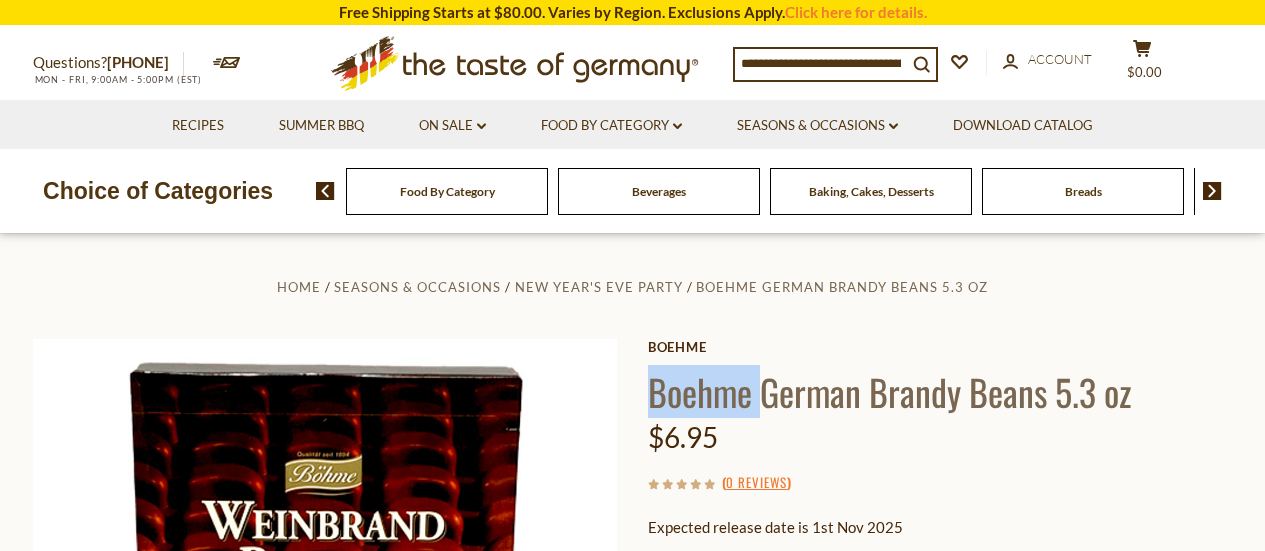 drag, startPoint x: 761, startPoint y: 390, endPoint x: 653, endPoint y: 389, distance: 108.00463 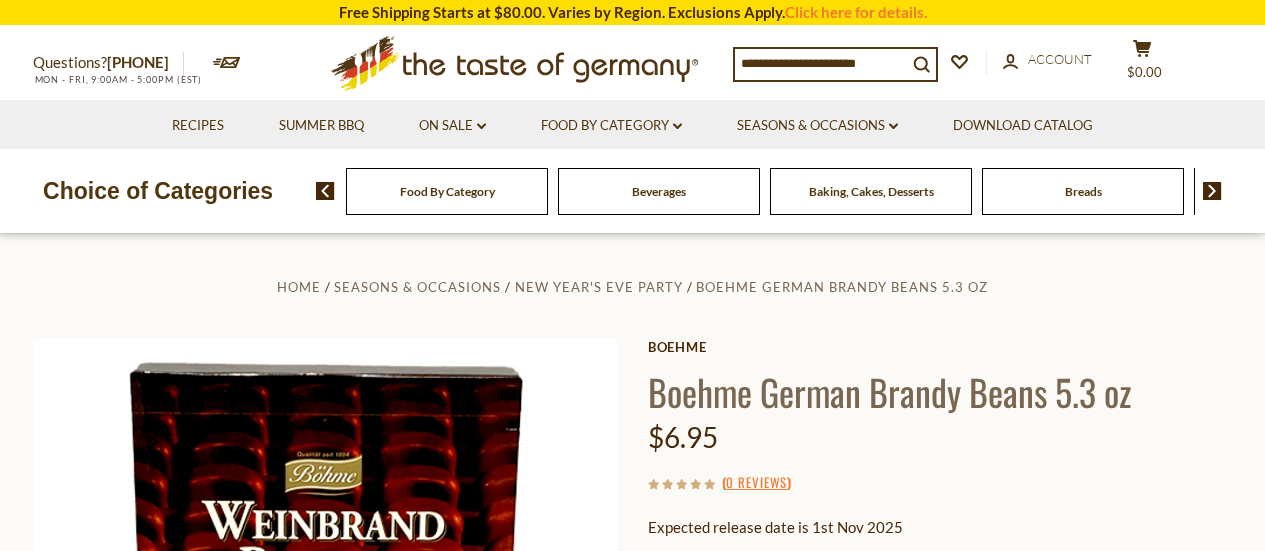 paste on "******" 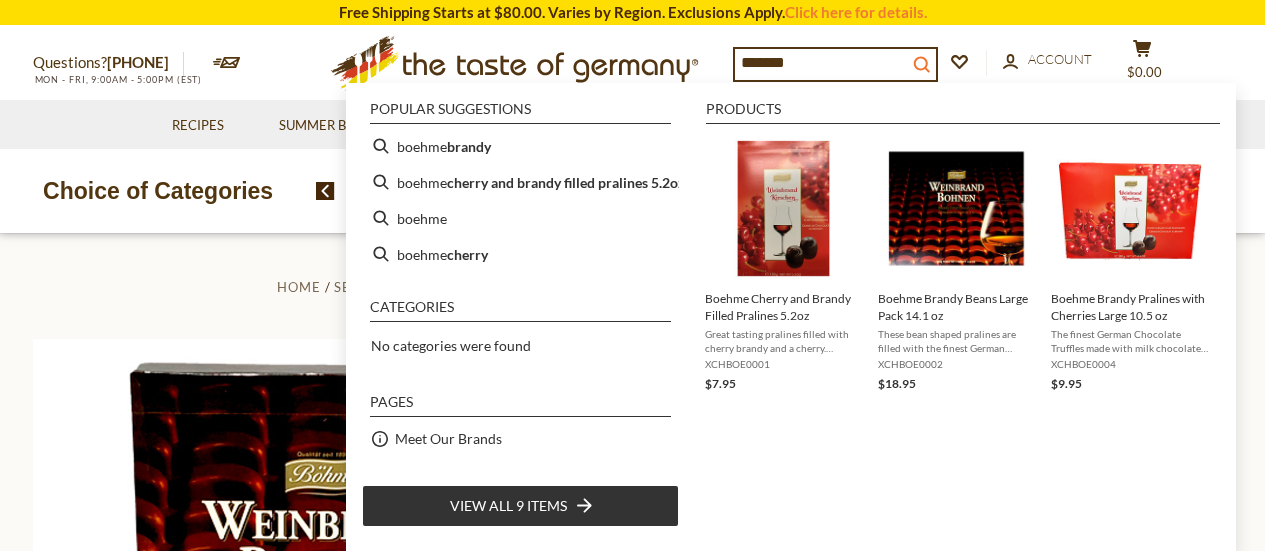 type on "******" 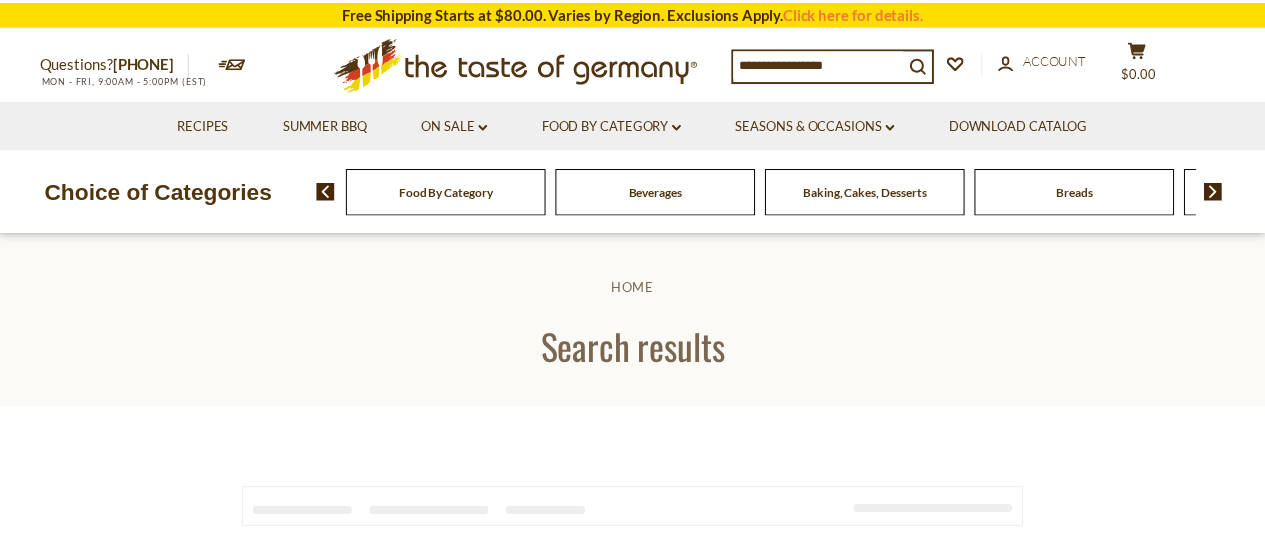scroll, scrollTop: 0, scrollLeft: 0, axis: both 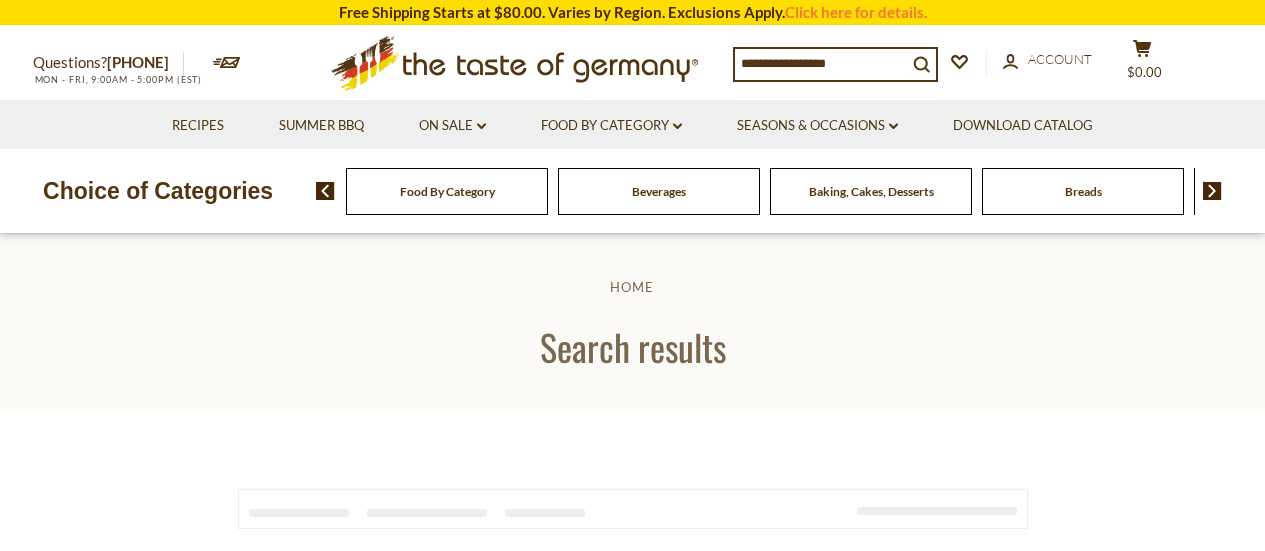 type on "******" 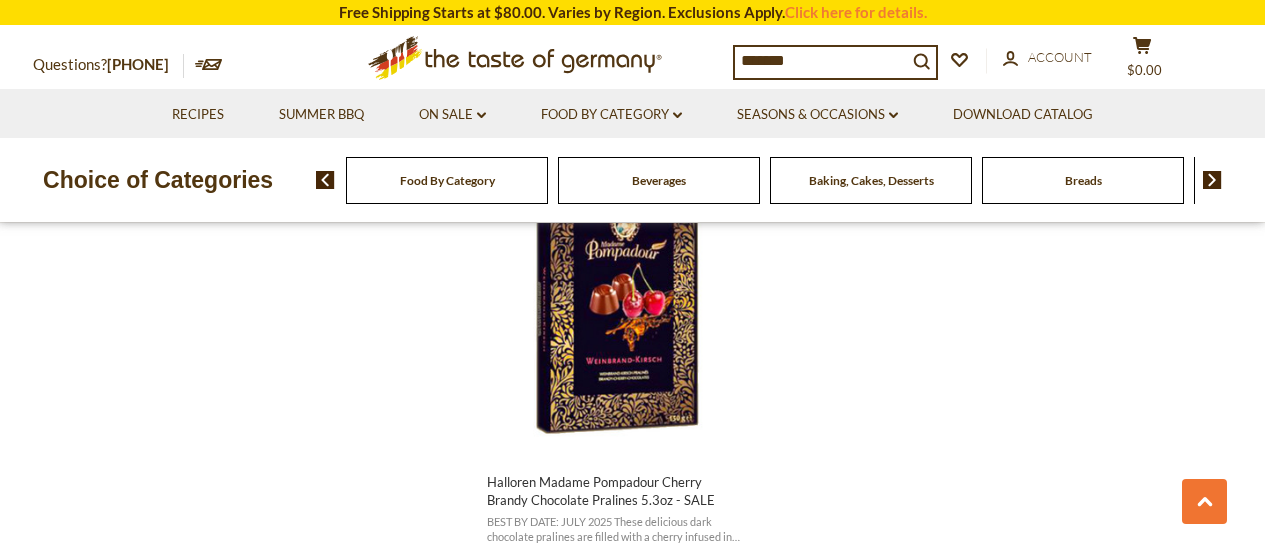 scroll, scrollTop: 2500, scrollLeft: 0, axis: vertical 